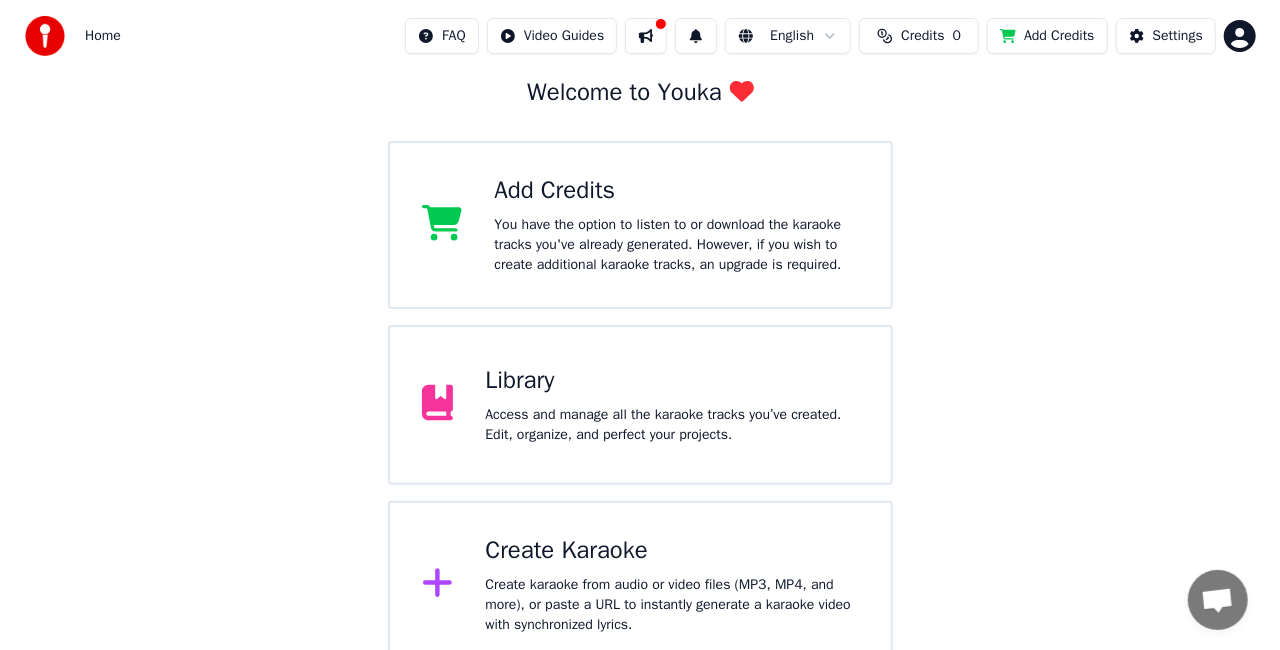 scroll, scrollTop: 134, scrollLeft: 0, axis: vertical 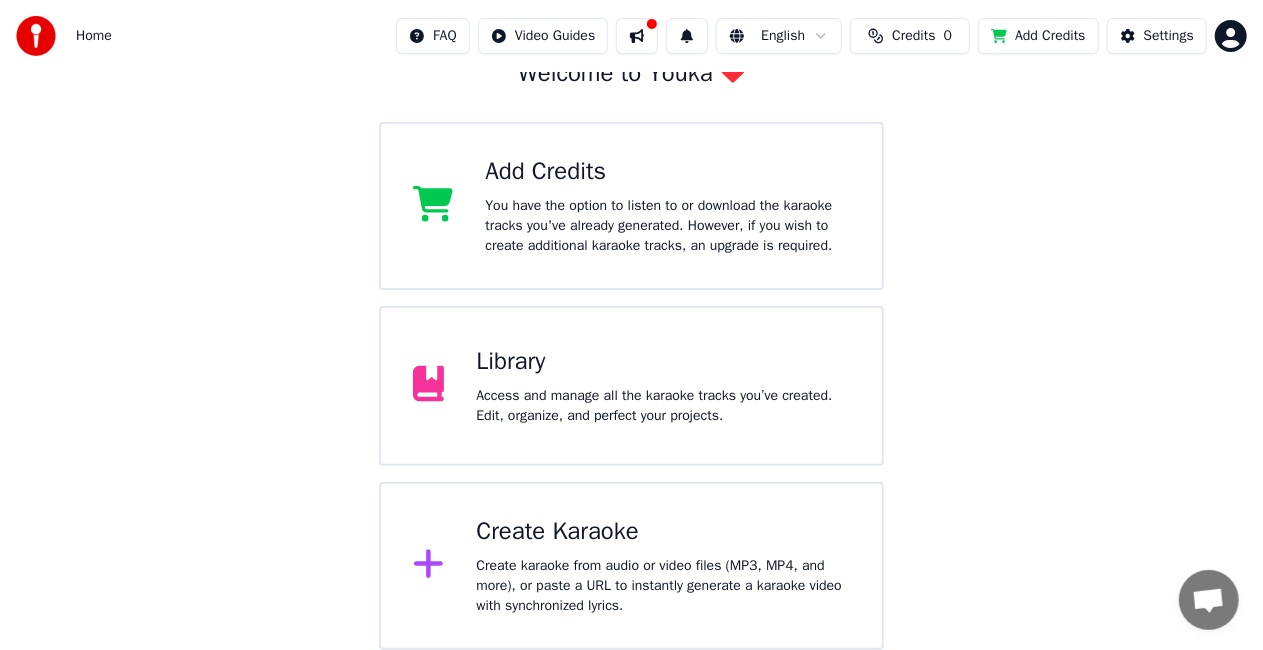 click on "Create Karaoke" at bounding box center [663, 532] 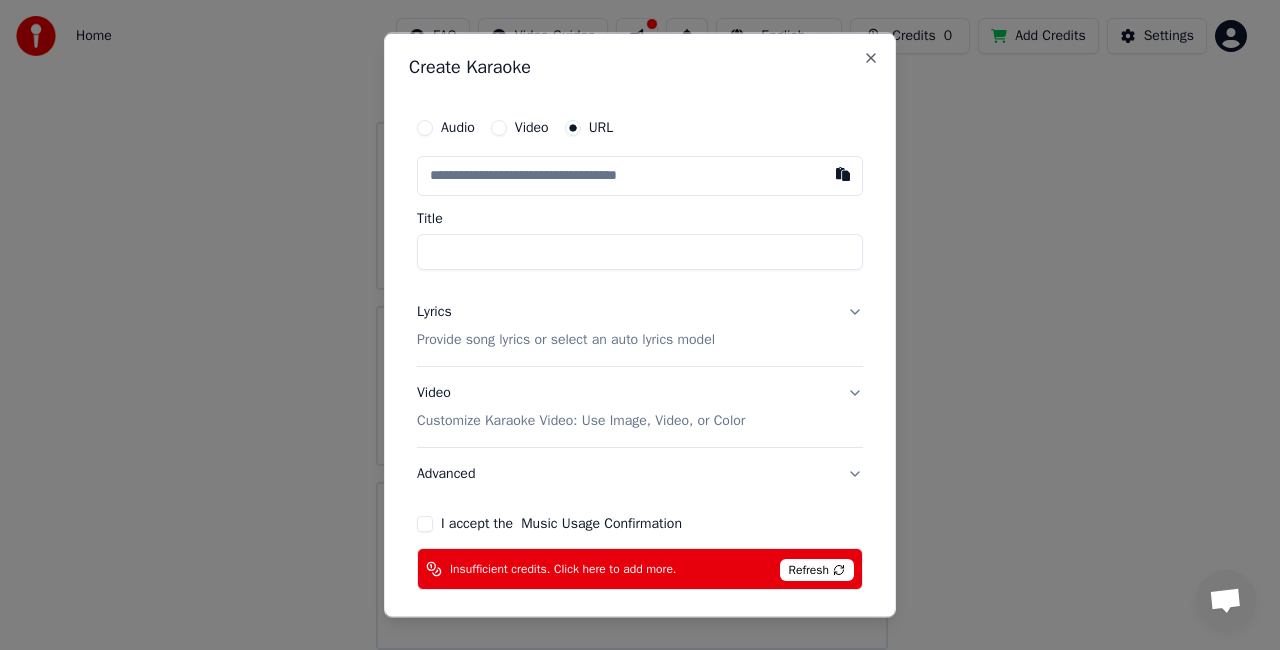 click on "Refresh" at bounding box center [817, 569] 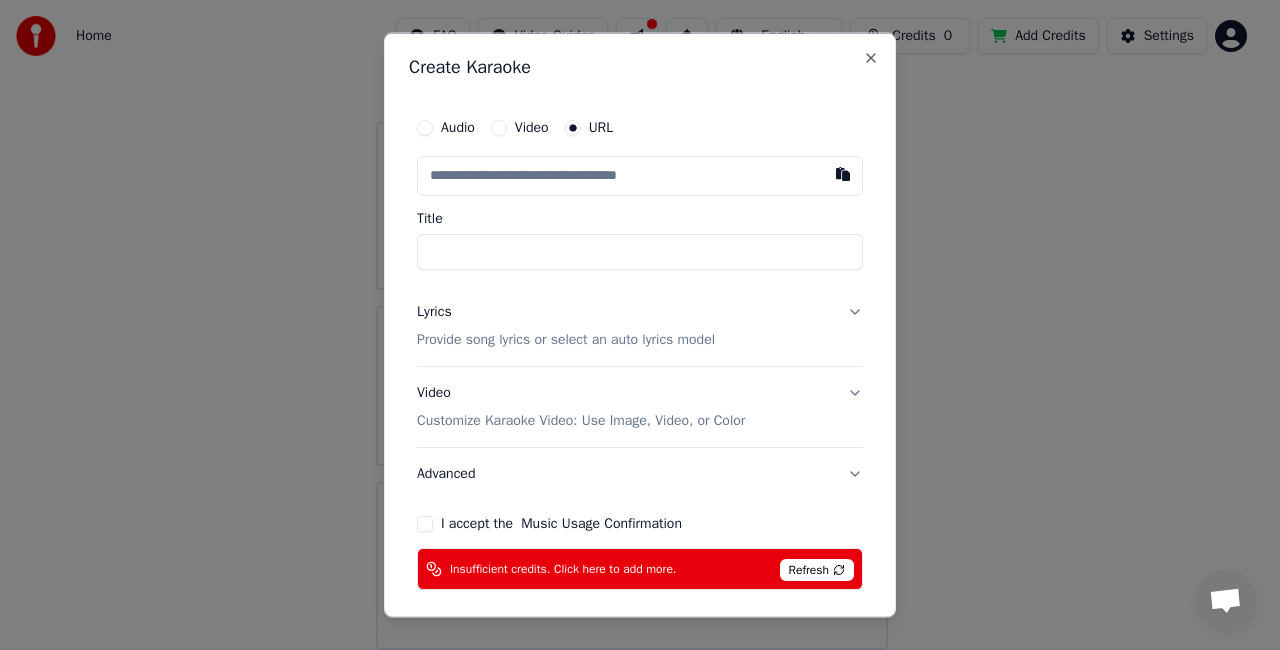 scroll, scrollTop: 79, scrollLeft: 0, axis: vertical 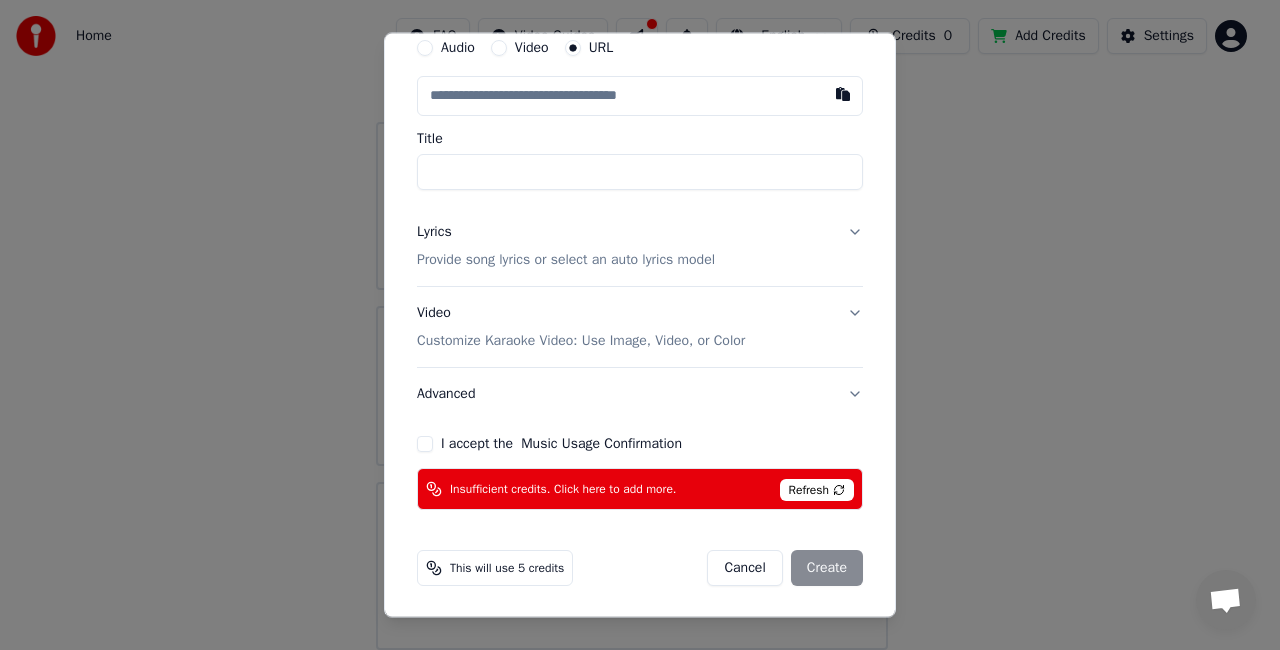 click on "Refresh" at bounding box center [817, 489] 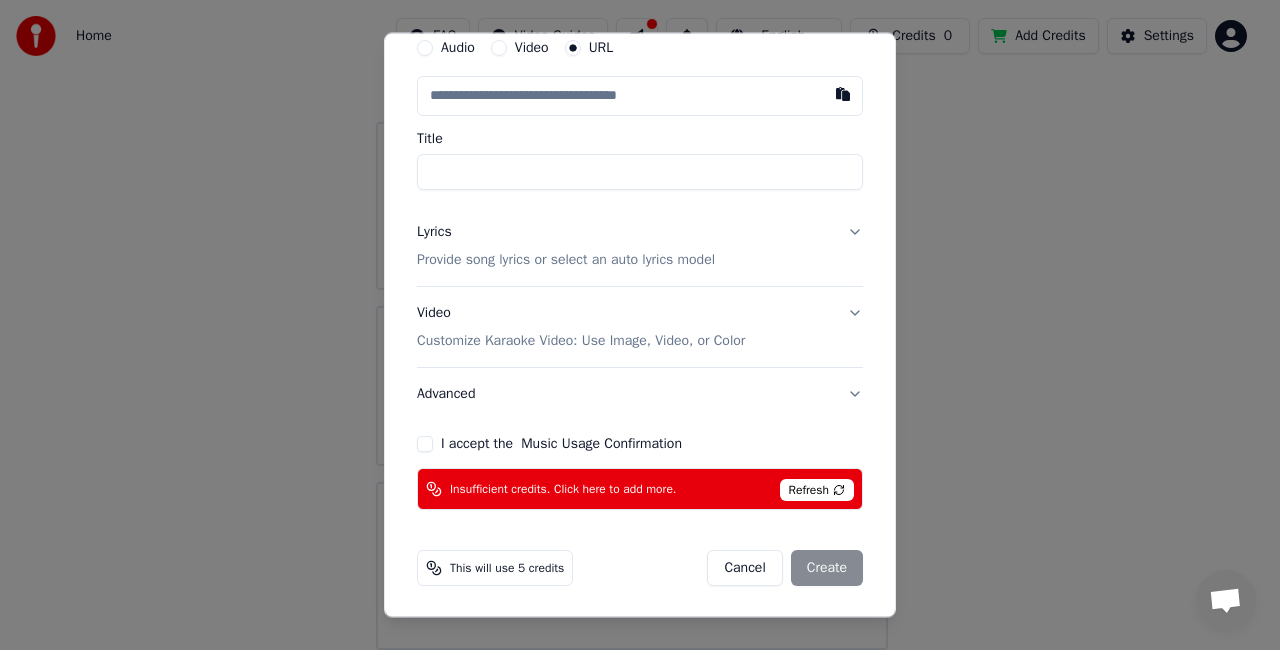 click on "This will use 5 credits" at bounding box center [507, 568] 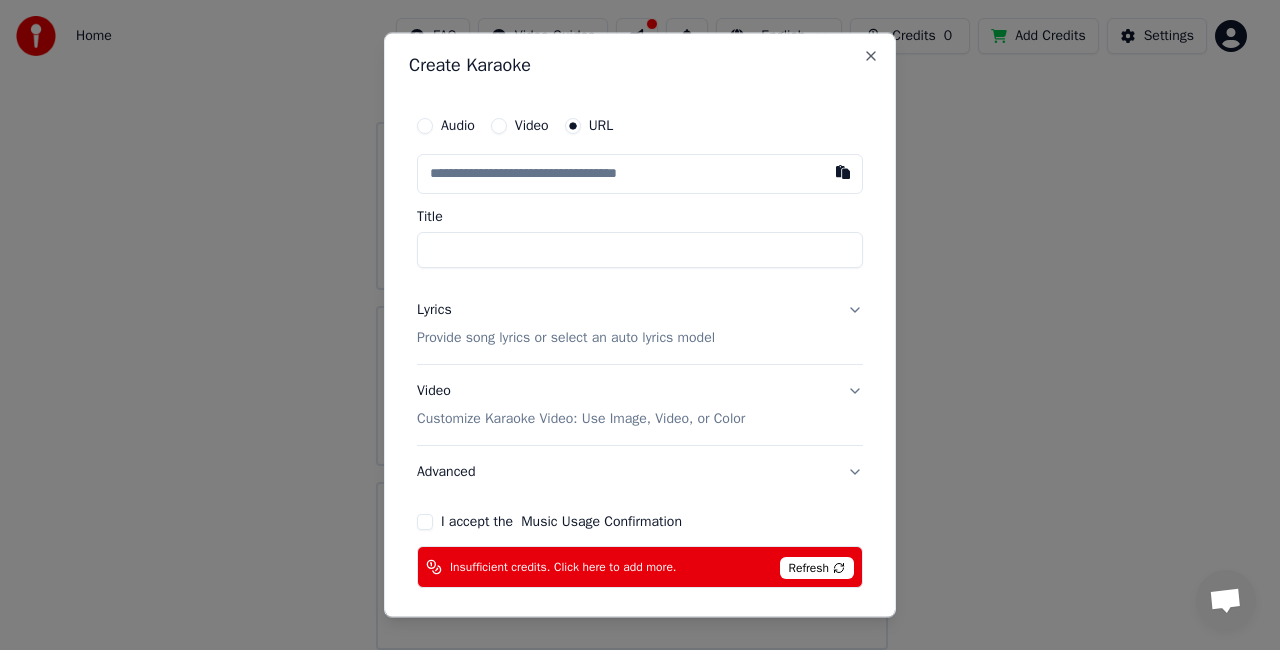 scroll, scrollTop: 0, scrollLeft: 0, axis: both 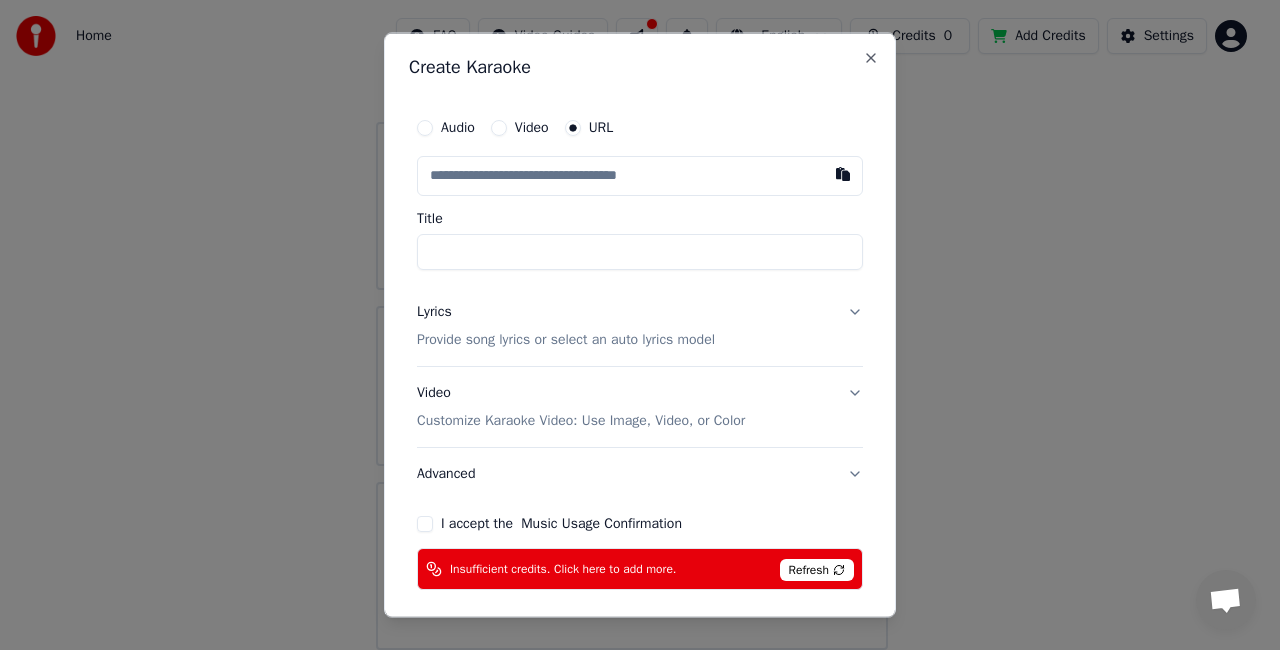 click on "Video" at bounding box center [499, 128] 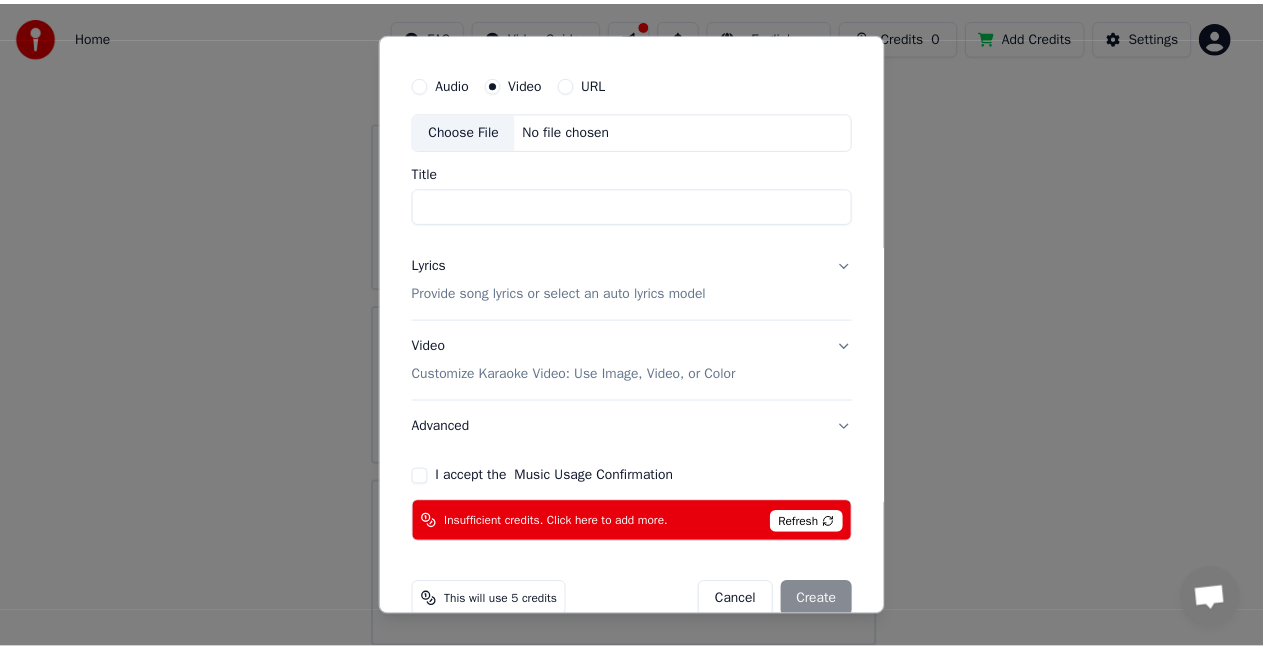 scroll, scrollTop: 76, scrollLeft: 0, axis: vertical 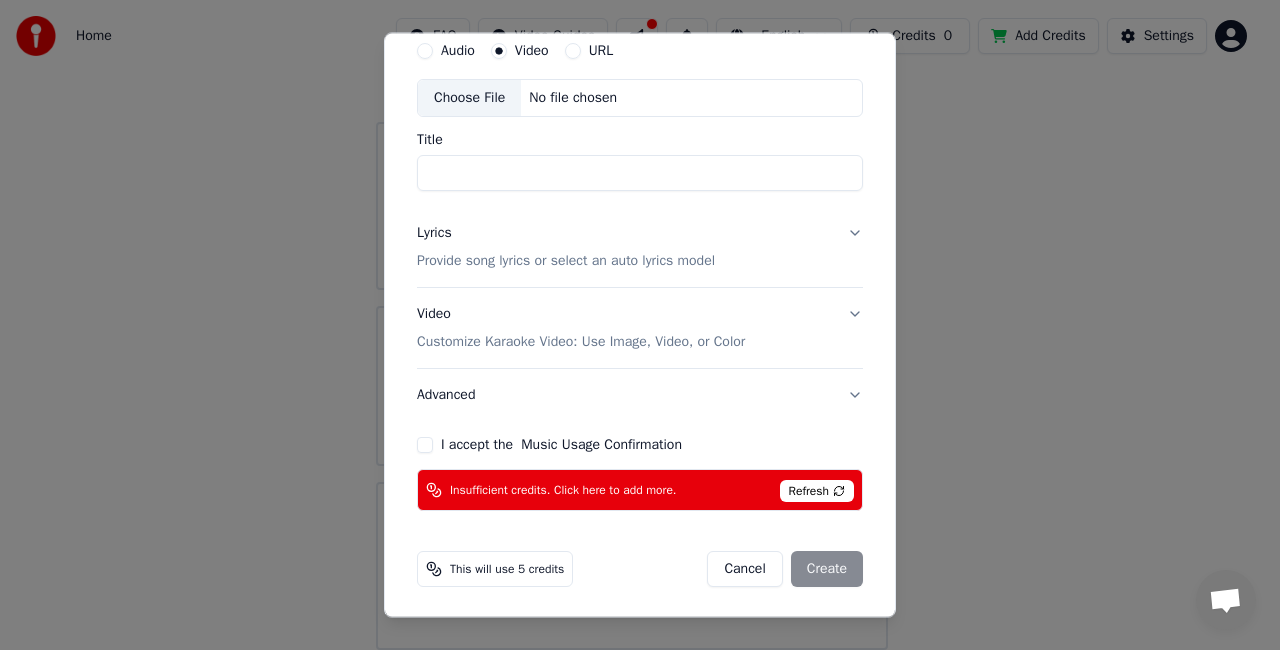 click on "I accept the   Music Usage Confirmation" at bounding box center (425, 445) 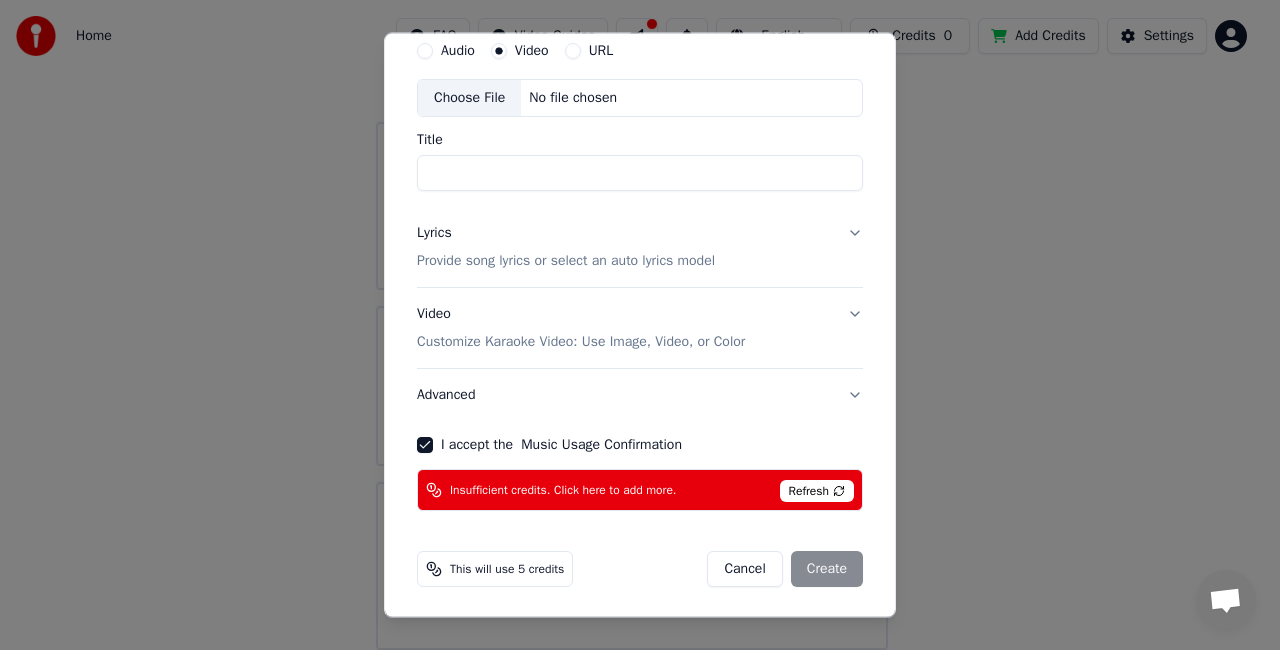 click on "Refresh" at bounding box center [817, 491] 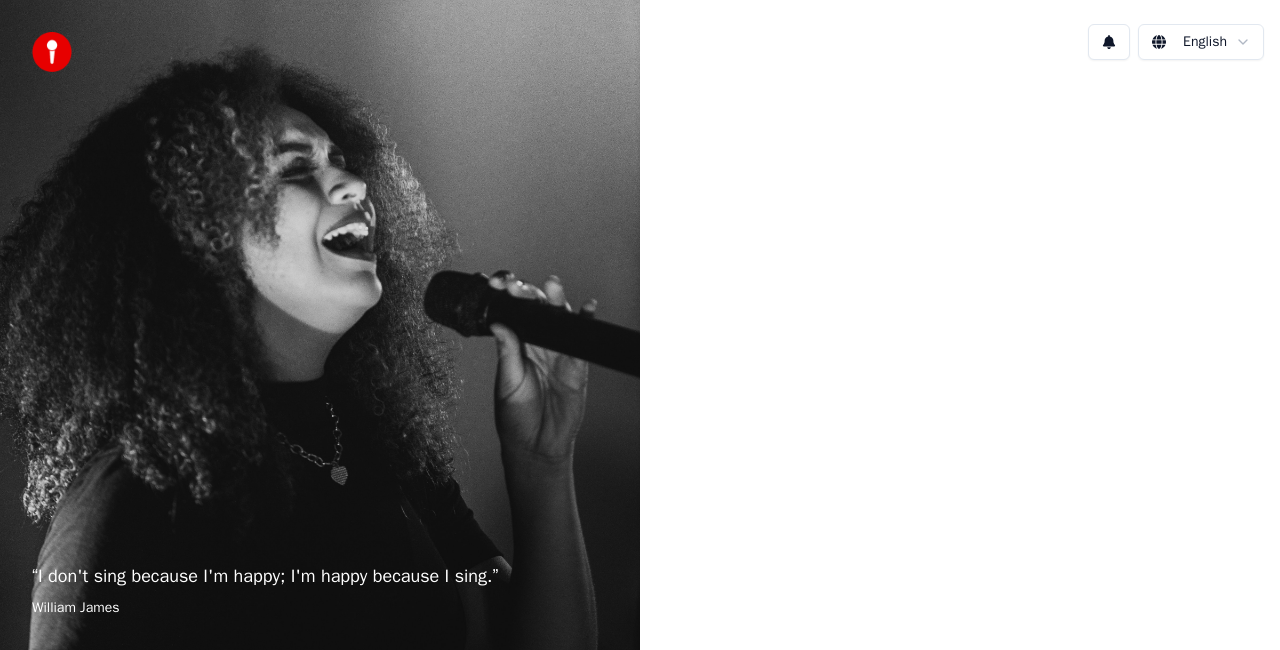 scroll, scrollTop: 0, scrollLeft: 0, axis: both 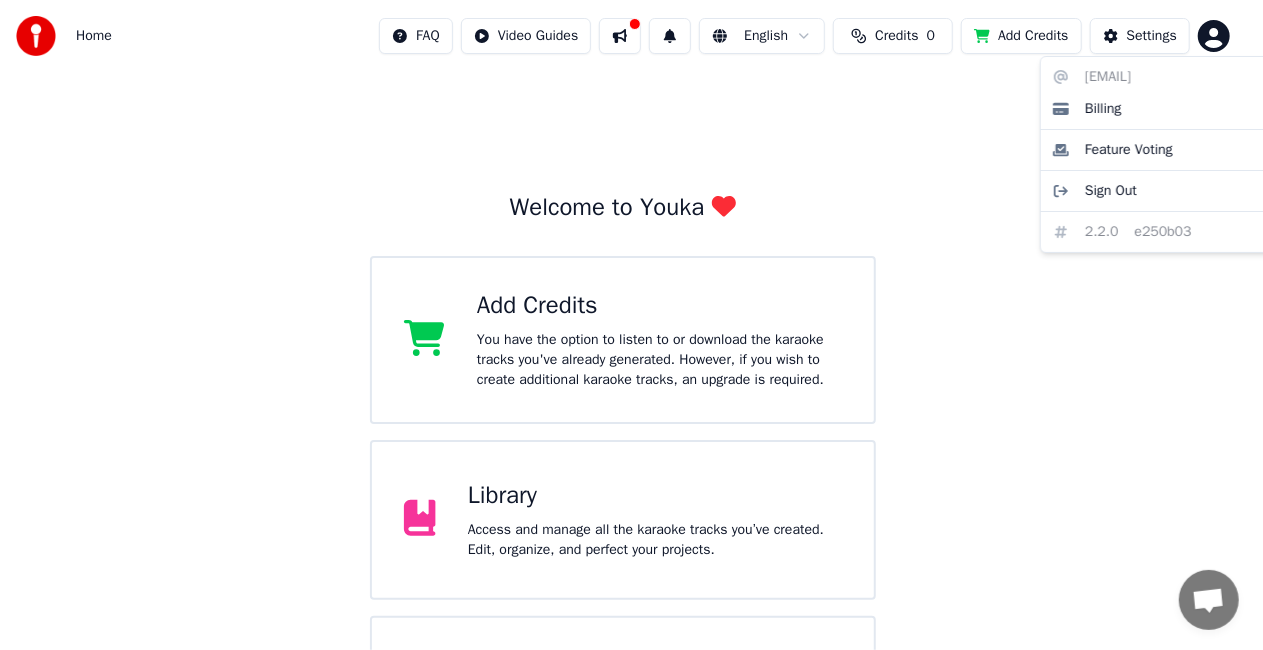 click on "Home FAQ Video Guides English Credits 0 Add Credits Settings Welcome to Youka Add Credits You have the option to listen to or download the karaoke tracks you've already generated. However, if you wish to create additional karaoke tracks, an upgrade is required. Library Access and manage all the karaoke tracks you’ve created. Edit, organize, and perfect your projects. Create Karaoke Create karaoke from audio or video files (MP3, MP4, and more), or paste a URL to instantly generate a karaoke video with synchronized lyrics. [EMAIL] Billing Feature Voting Sign Out 2.2.0 e250b03" at bounding box center [631, 392] 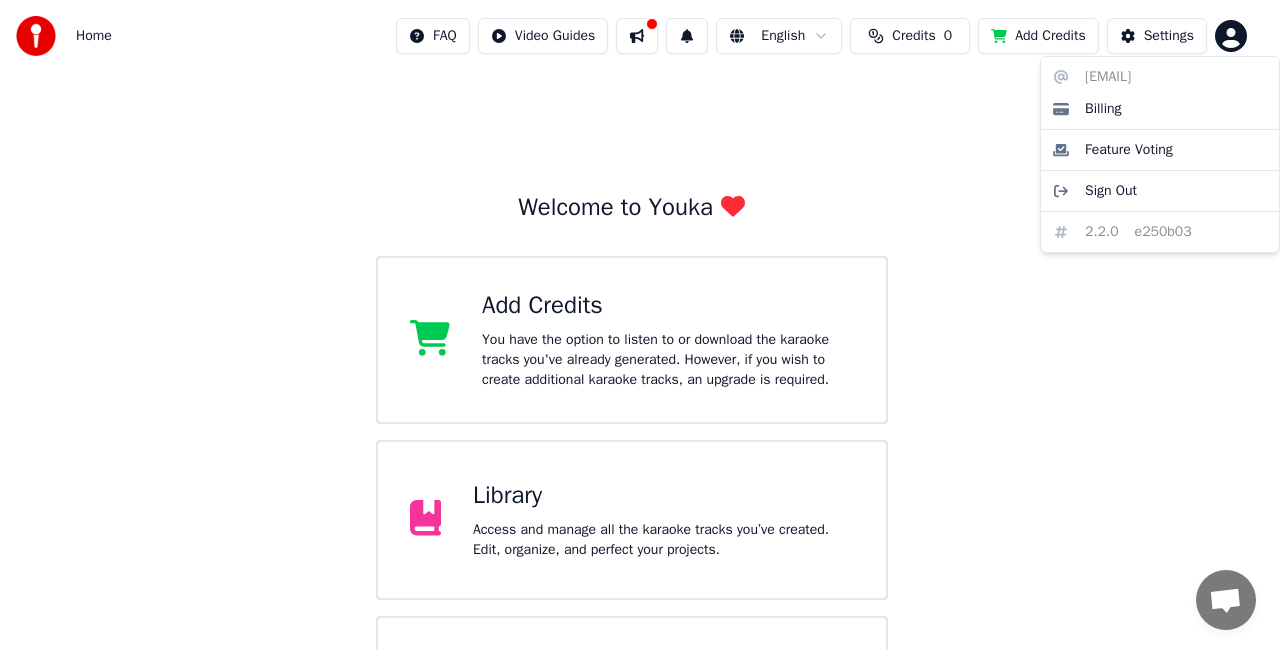click on "Home FAQ Video Guides English Credits 0 Add Credits Settings Welcome to Youka Add Credits You have the option to listen to or download the karaoke tracks you've already generated. However, if you wish to create additional karaoke tracks, an upgrade is required. Library Access and manage all the karaoke tracks you’ve created. Edit, organize, and perfect your projects. Create Karaoke Create karaoke from audio or video files (MP3, MP4, and more), or paste a URL to instantly generate a karaoke video with synchronized lyrics. [EMAIL] Billing Feature Voting Sign Out 2.2.0 e250b03" at bounding box center (640, 392) 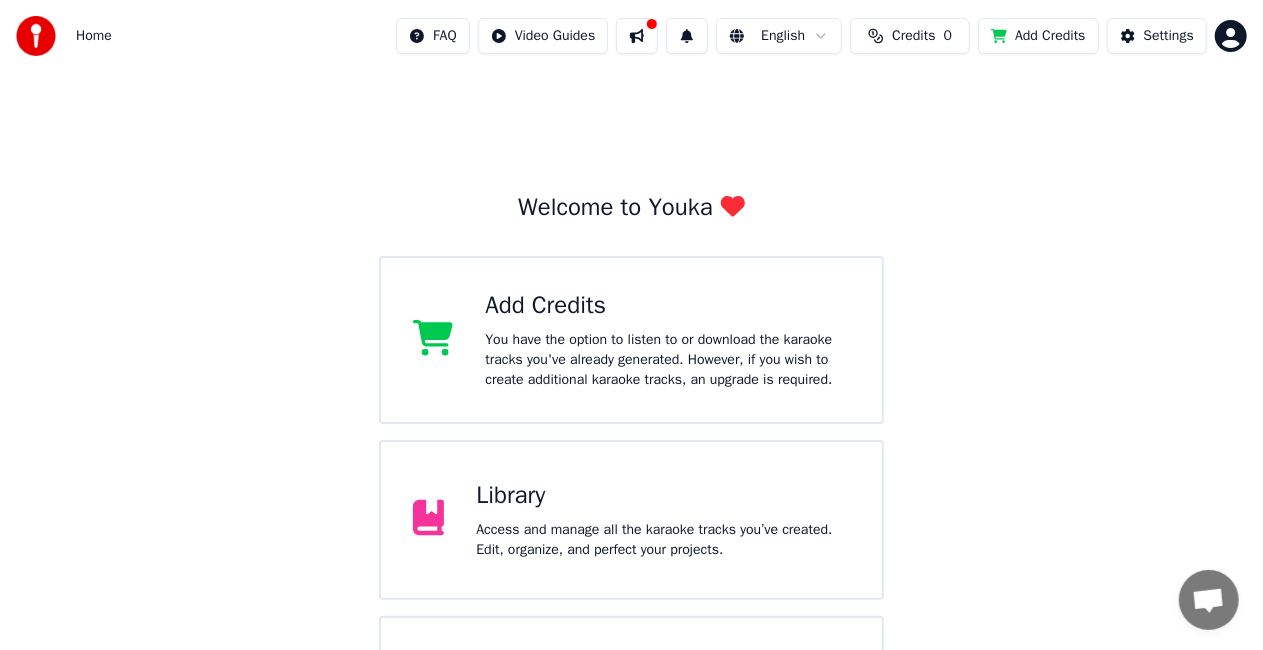 click on "Settings" at bounding box center (1169, 36) 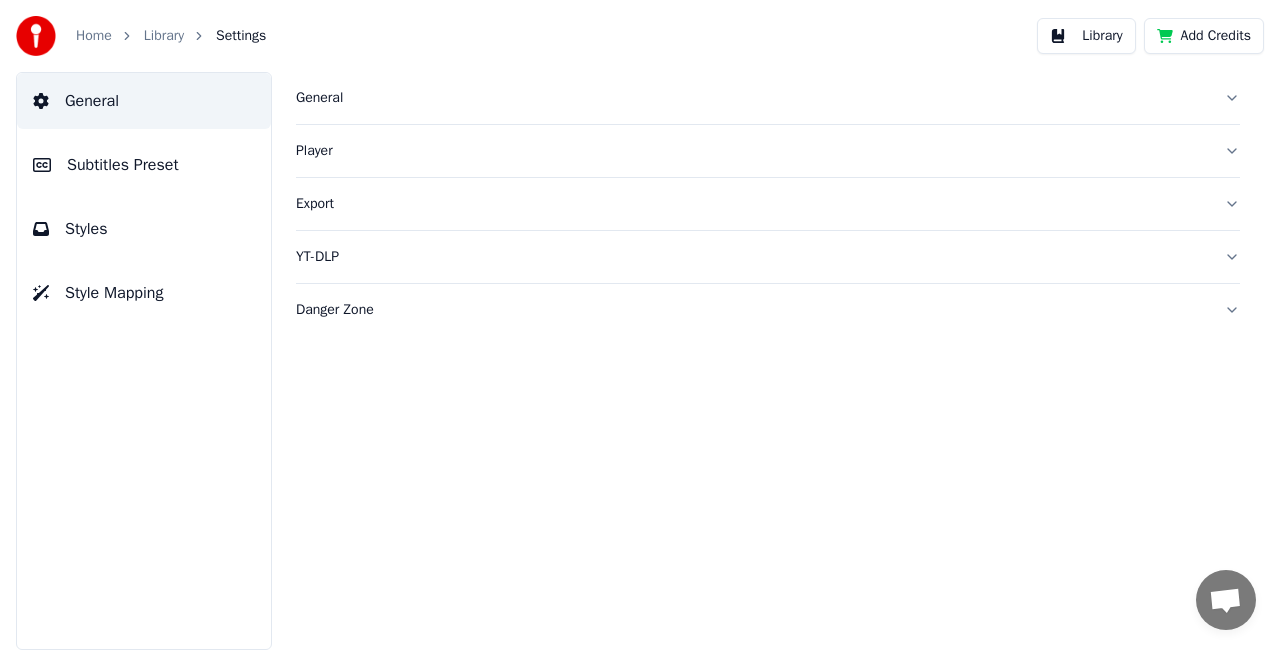 click at bounding box center [36, 36] 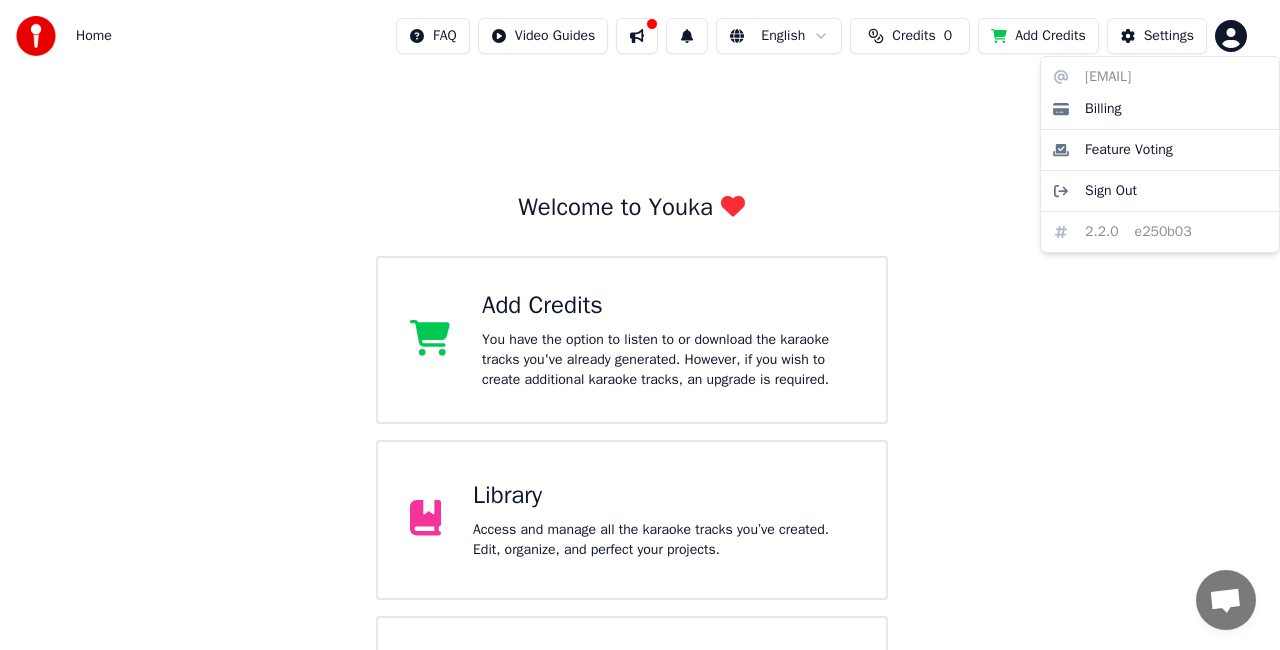 click on "Home FAQ Video Guides English Credits 0 Add Credits Settings Welcome to Youka Add Credits You have the option to listen to or download the karaoke tracks you've already generated. However, if you wish to create additional karaoke tracks, an upgrade is required. Library Access and manage all the karaoke tracks you’ve created. Edit, organize, and perfect your projects. Create Karaoke Create karaoke from audio or video files (MP3, MP4, and more), or paste a URL to instantly generate a karaoke video with synchronized lyrics. [EMAIL] Billing Feature Voting Sign Out 2.2.0 e250b03" at bounding box center (640, 392) 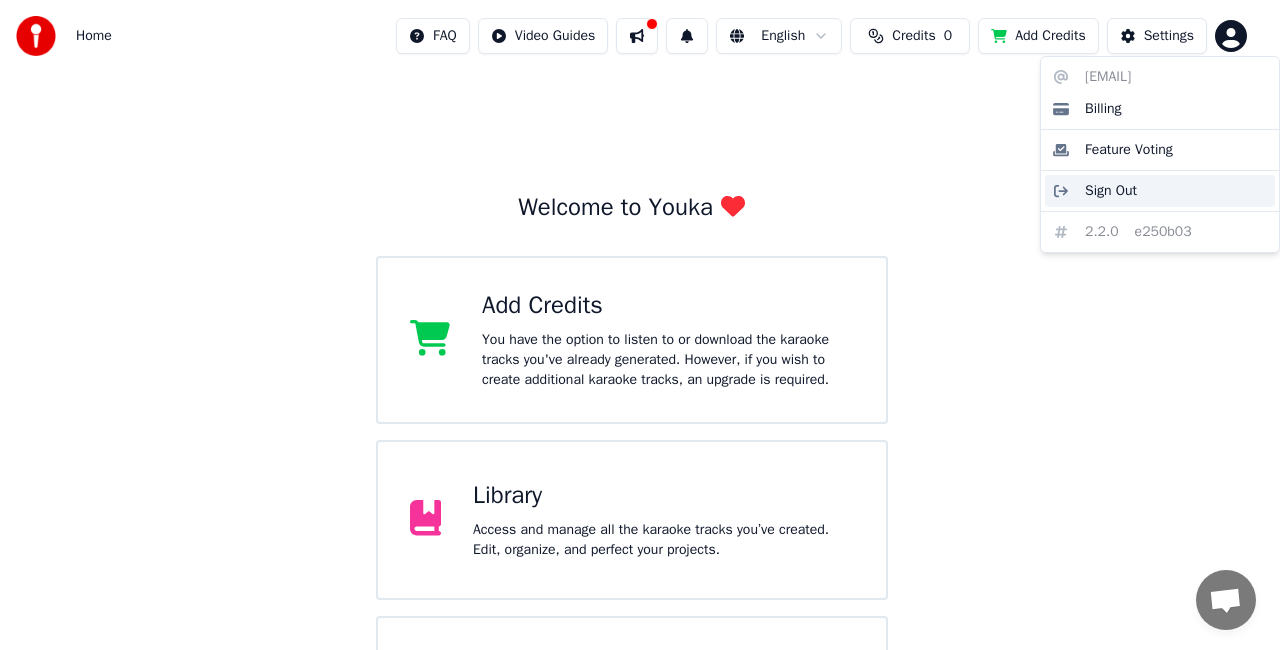click on "Sign Out" at bounding box center [1160, 191] 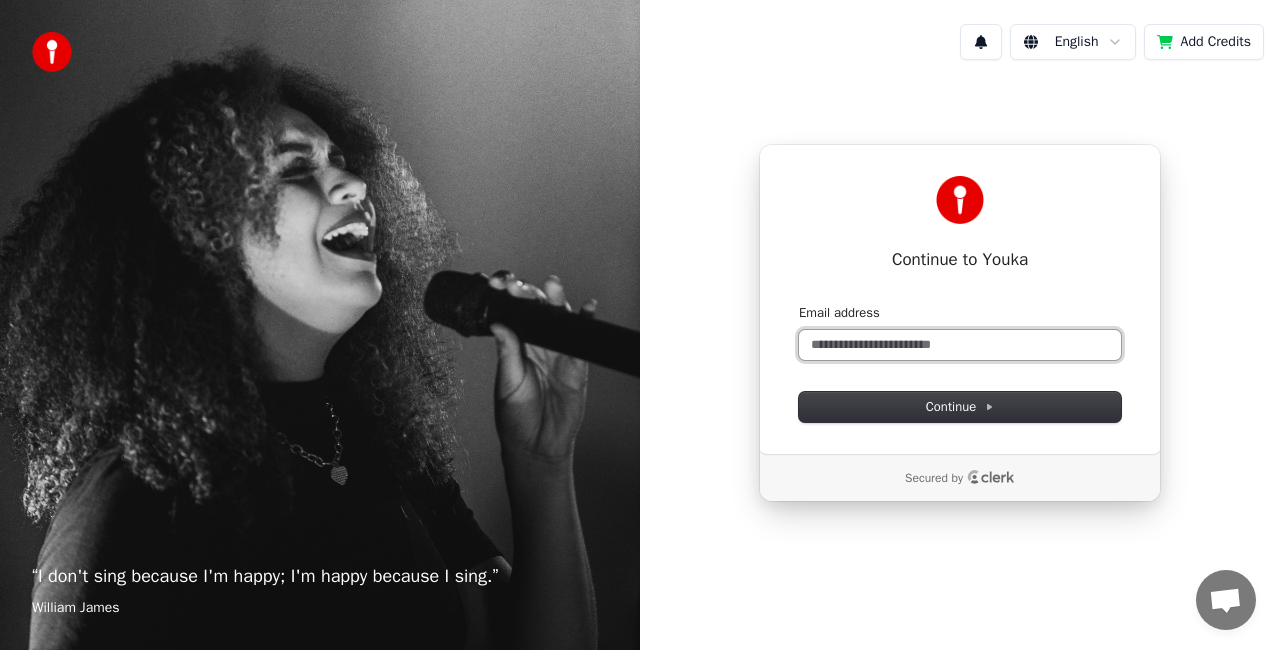 click on "Email address" at bounding box center (960, 345) 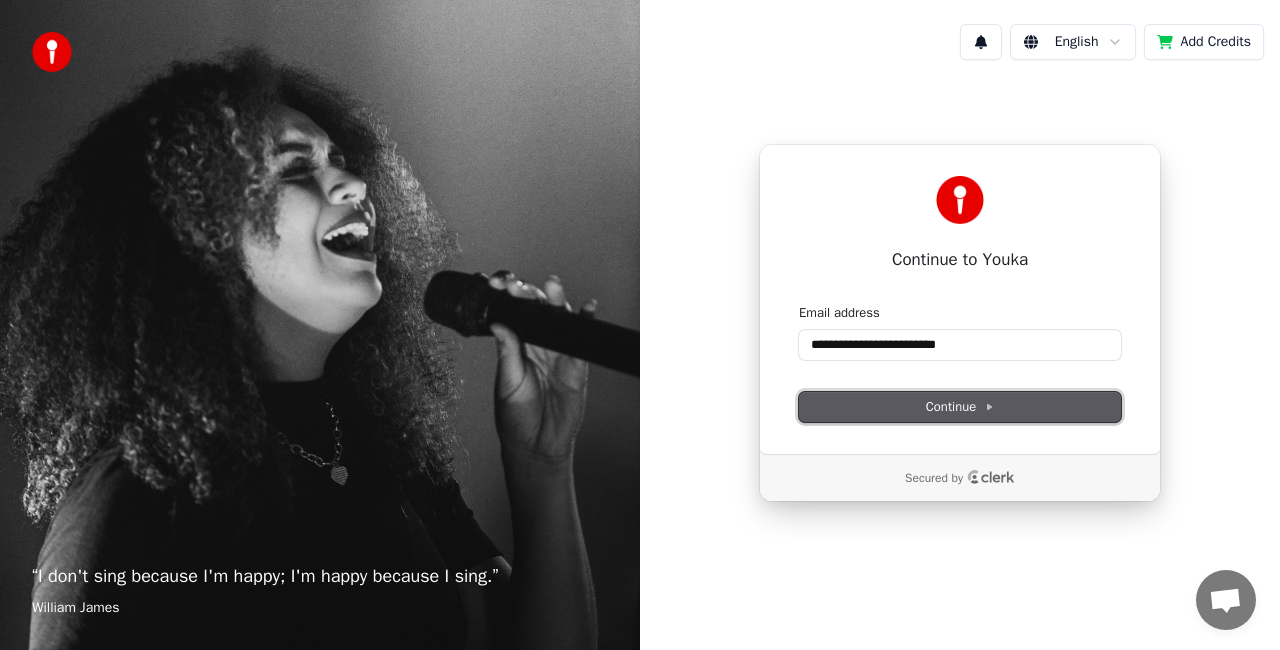 click on "Continue" at bounding box center (960, 407) 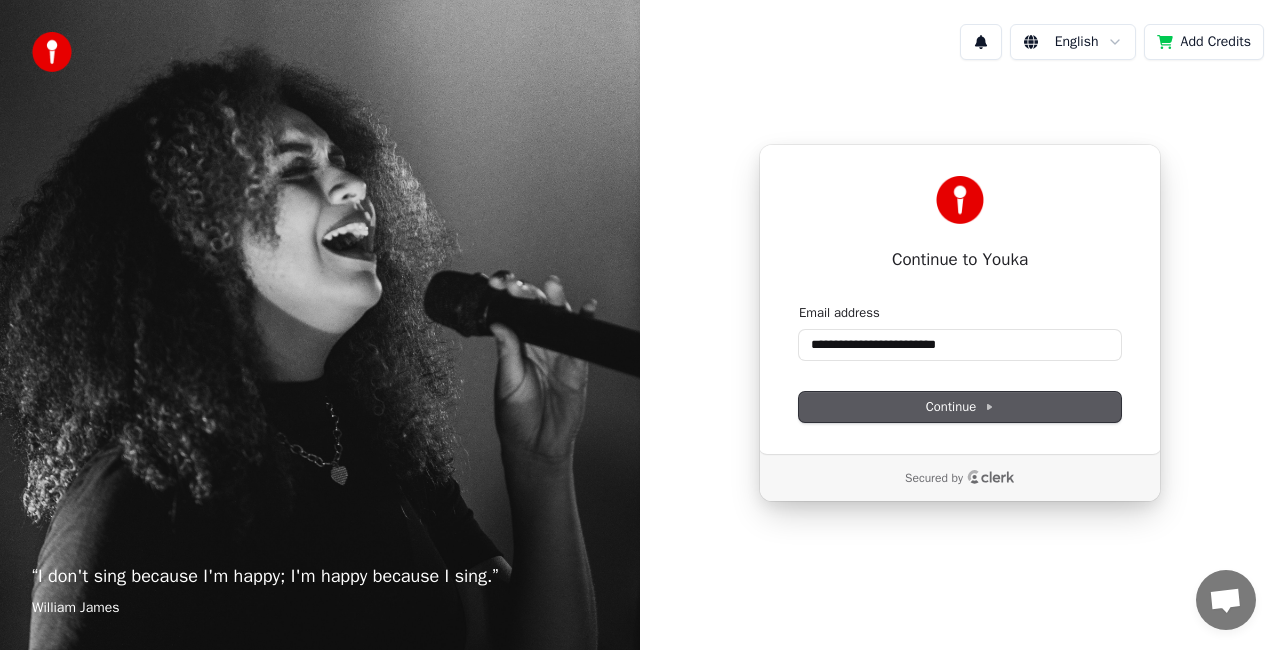 type on "**********" 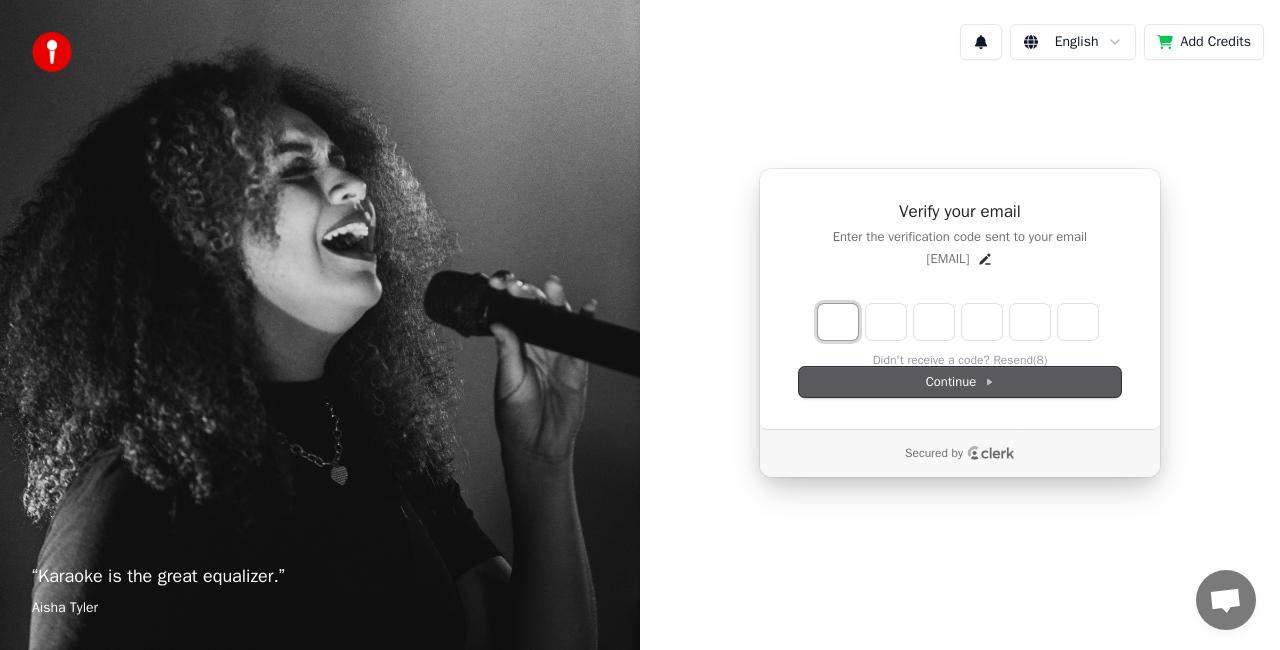 type on "*" 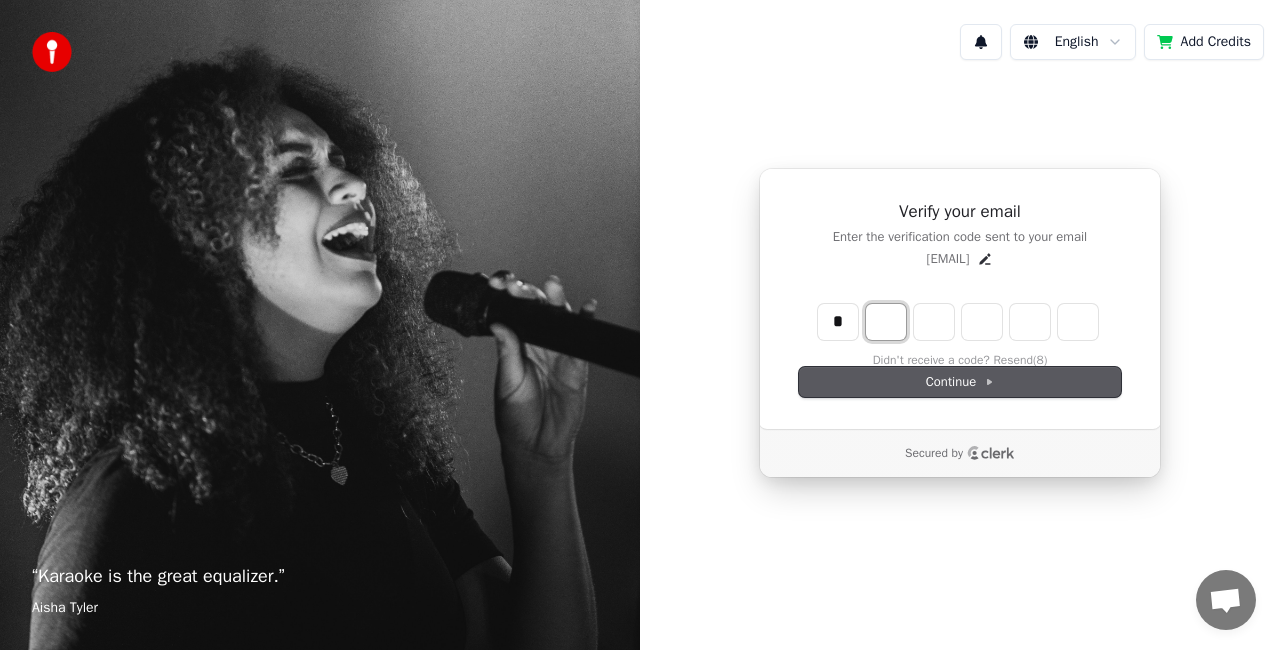 type on "*" 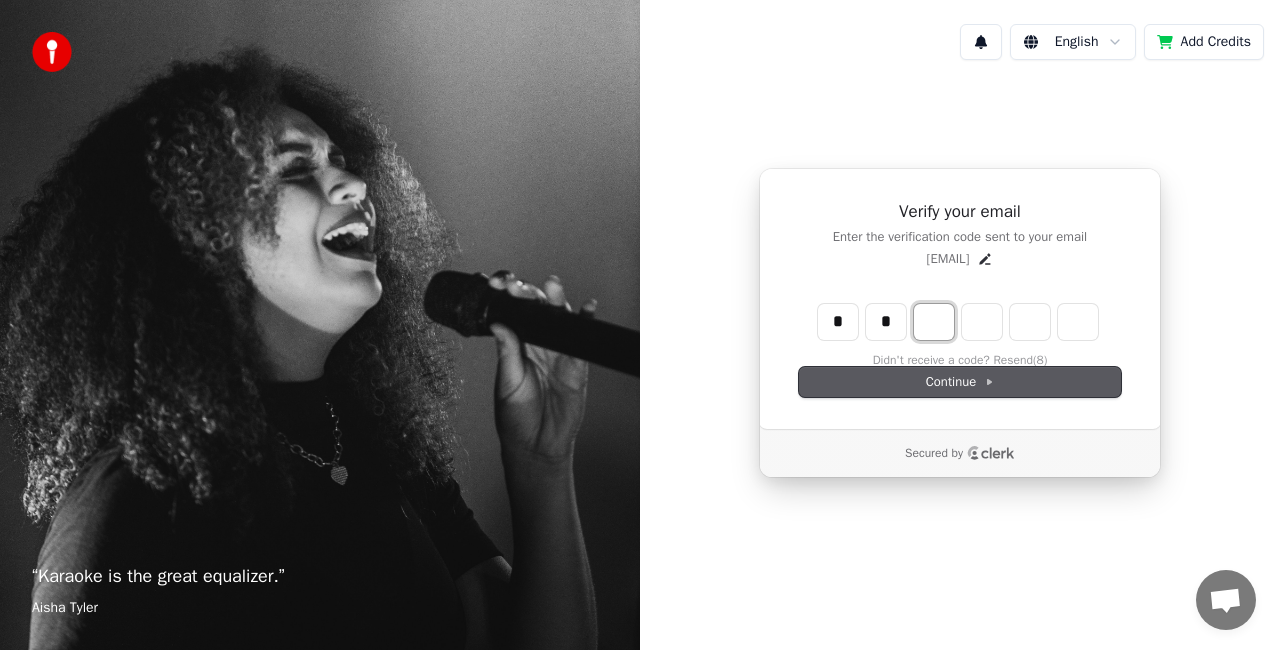 type on "**" 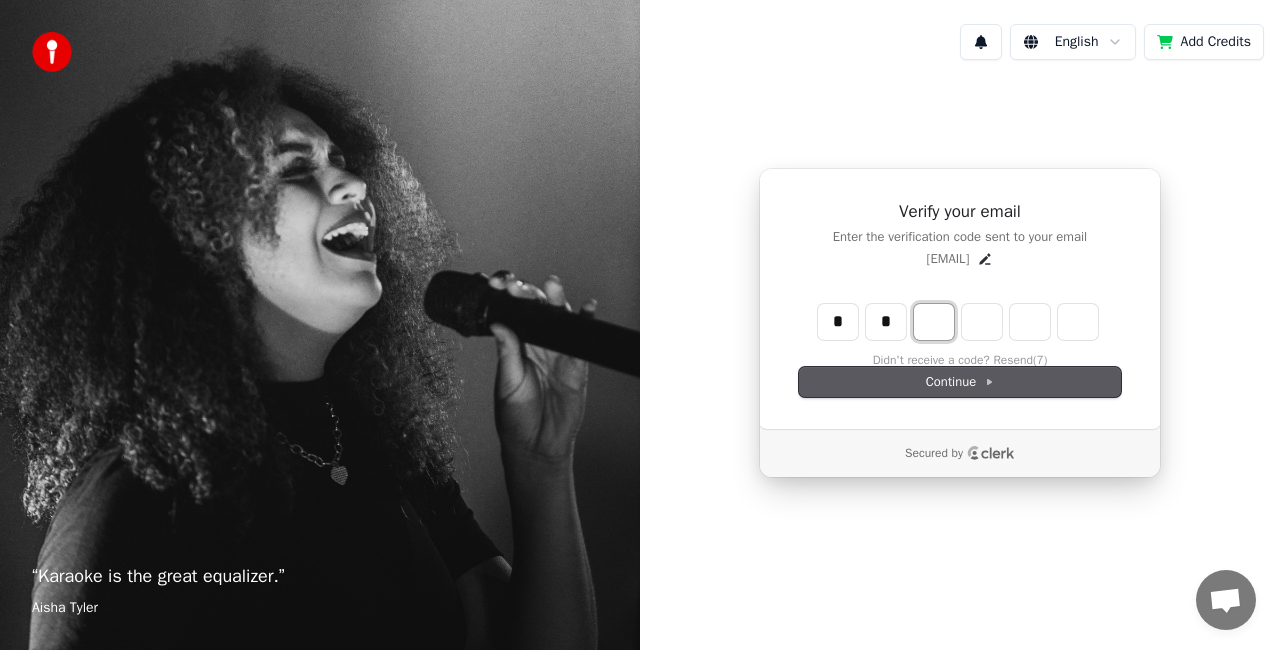 type on "*" 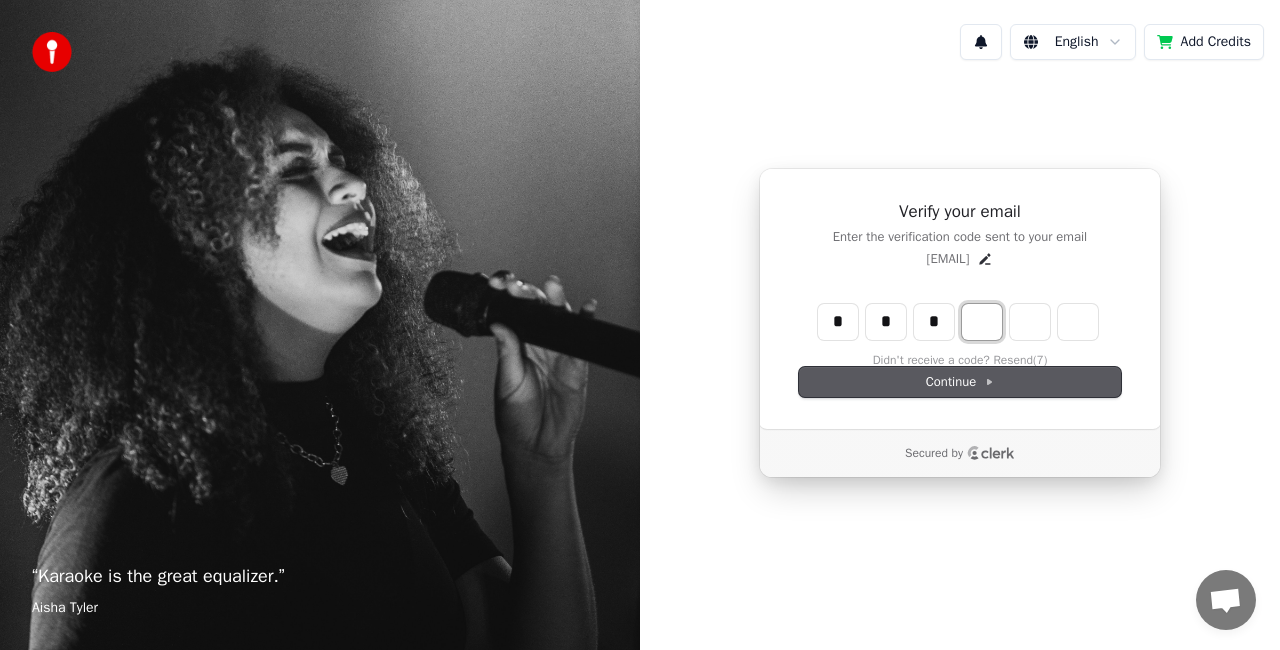 type on "***" 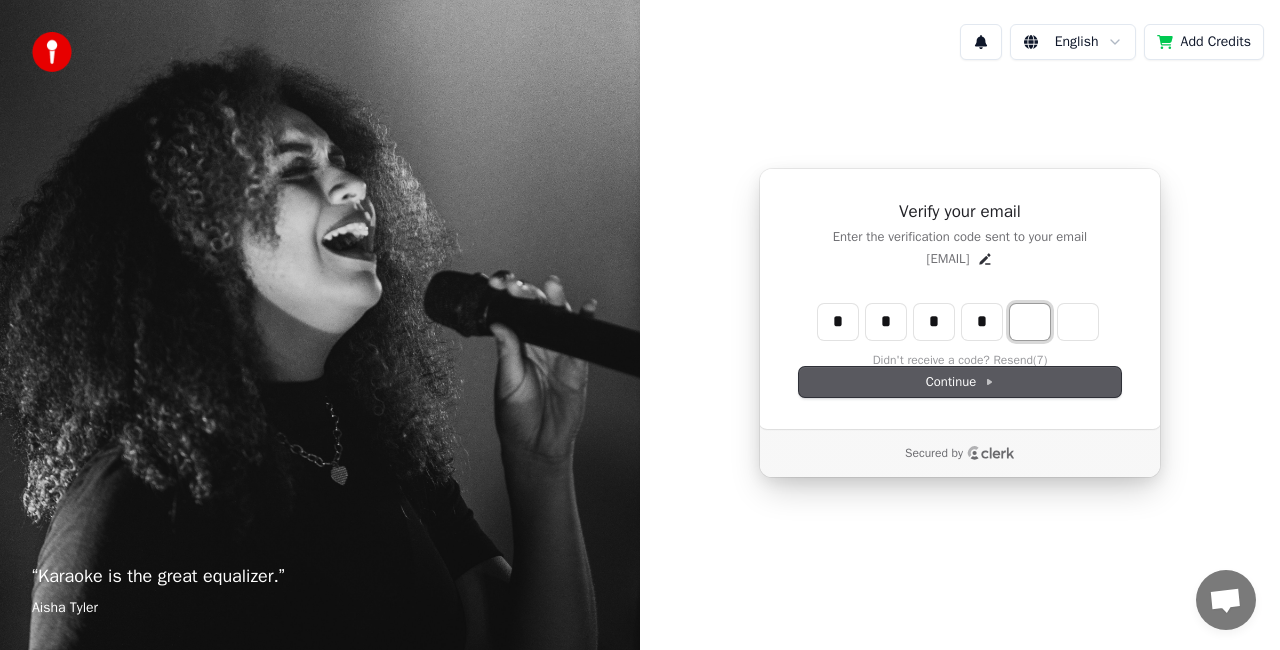 type on "****" 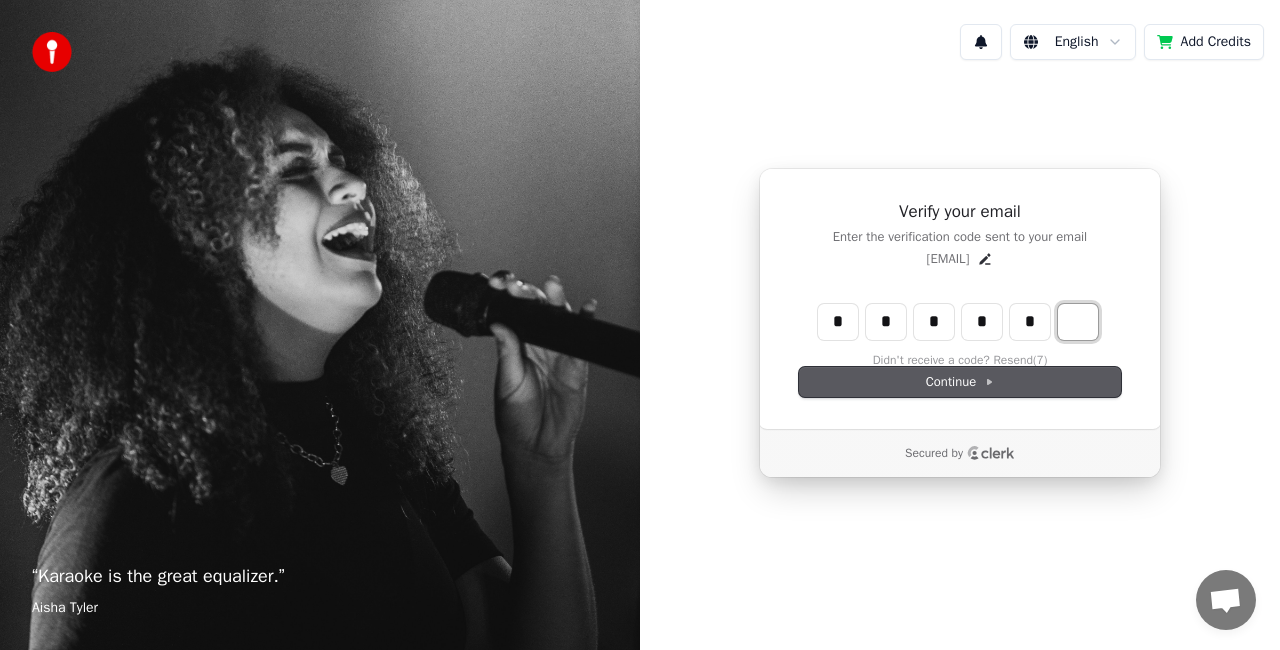 type on "*****" 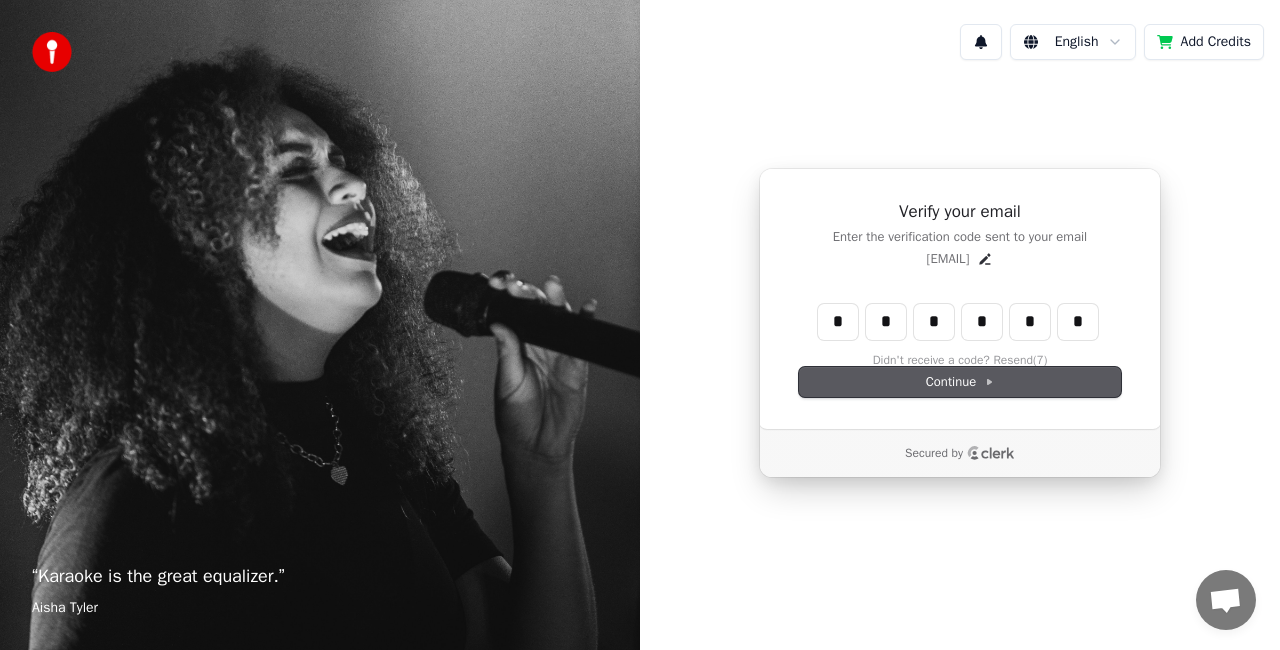type on "******" 